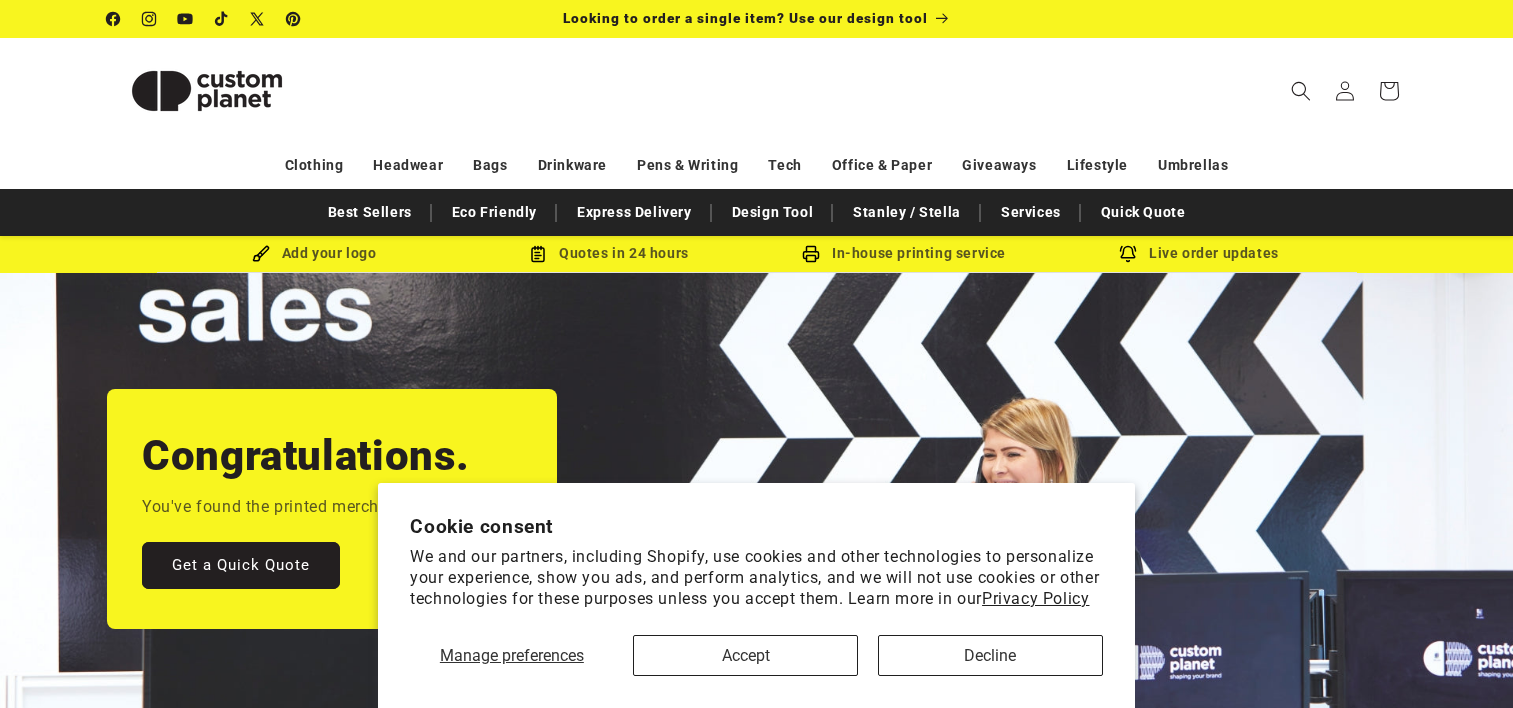 scroll, scrollTop: 0, scrollLeft: 0, axis: both 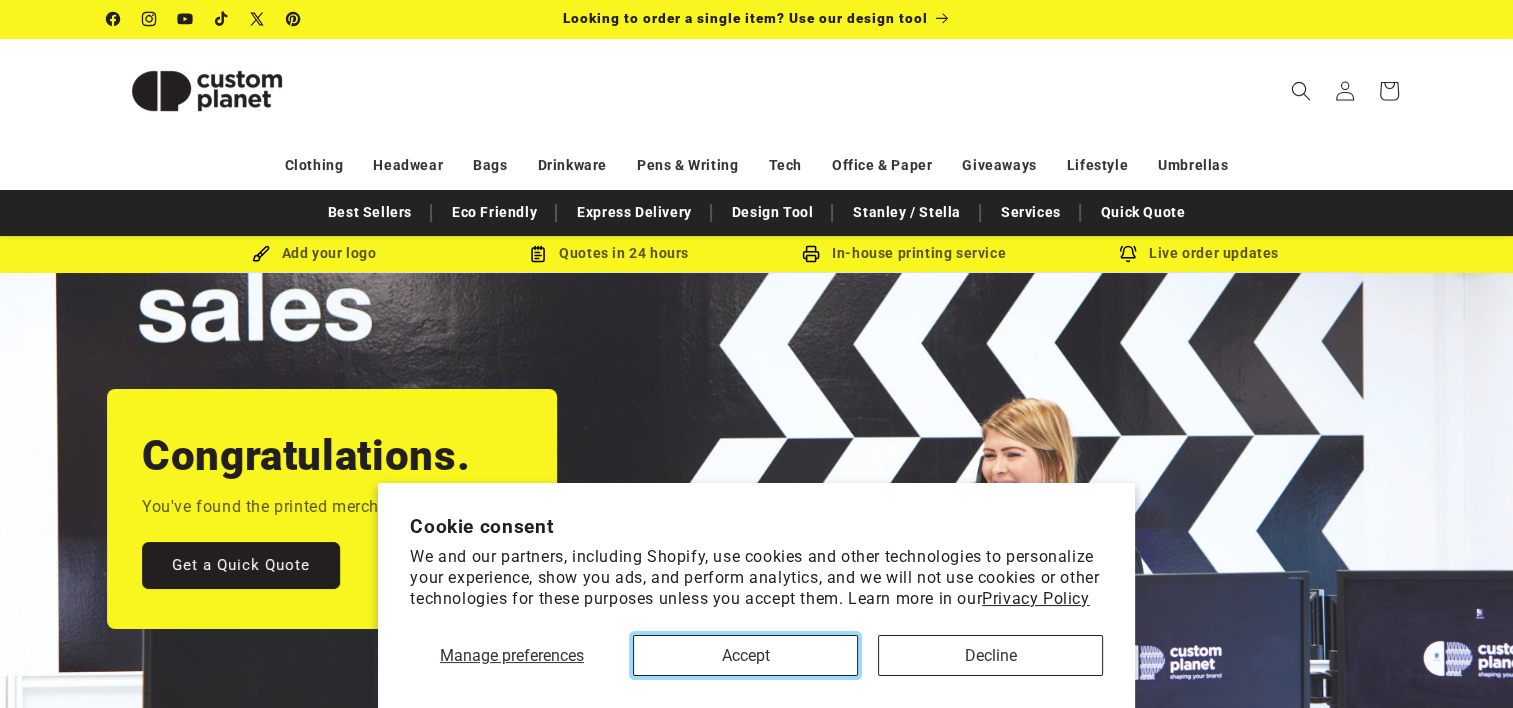 click on "Accept" at bounding box center [745, 655] 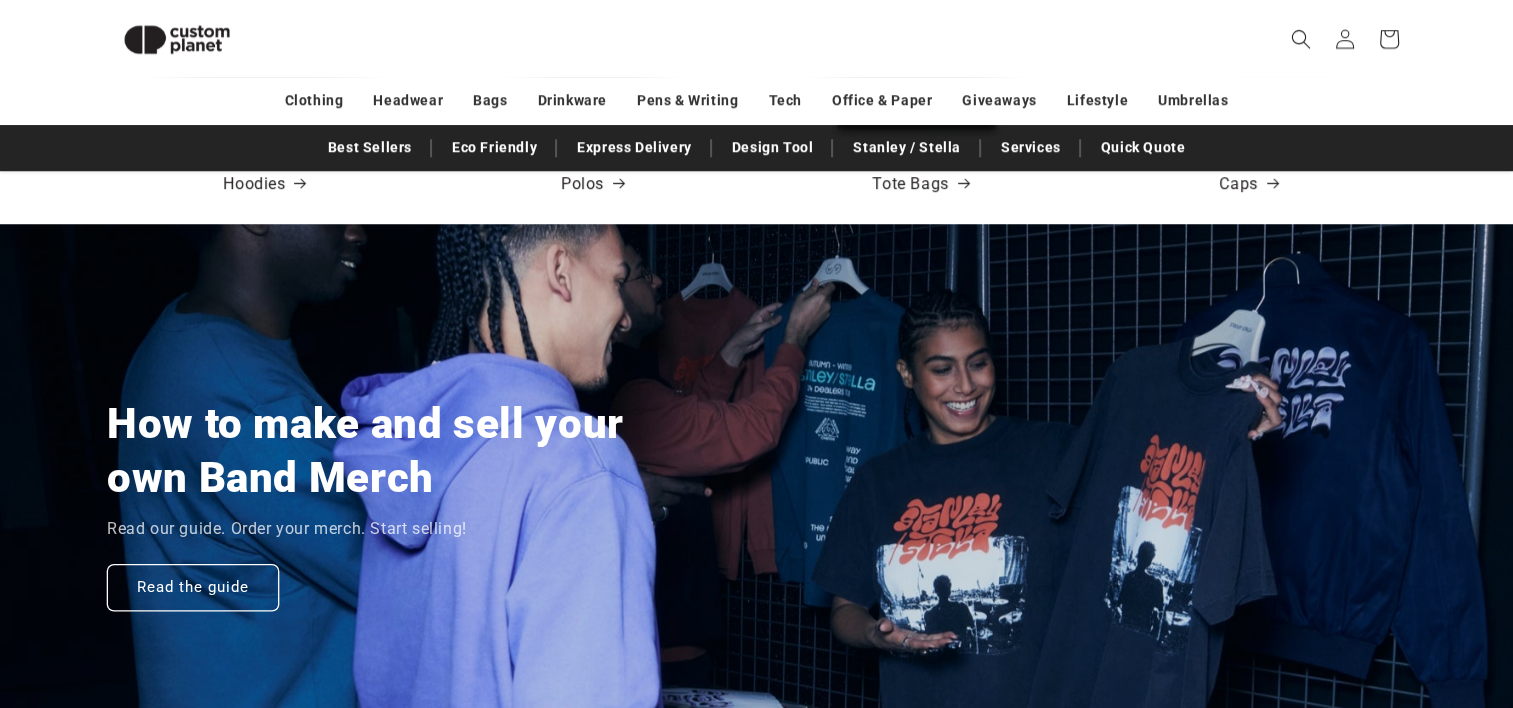 scroll, scrollTop: 1436, scrollLeft: 0, axis: vertical 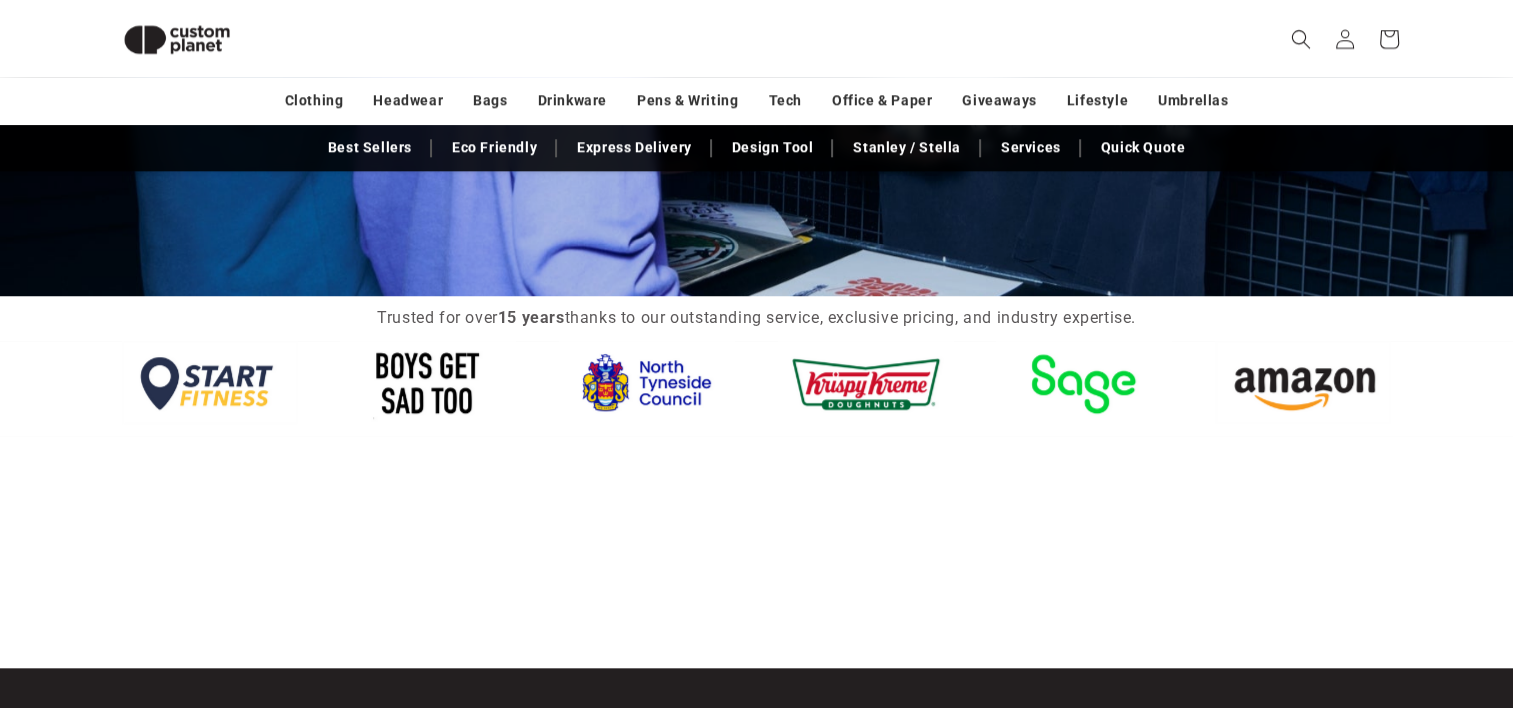 drag, startPoint x: 1503, startPoint y: 367, endPoint x: 1497, endPoint y: 376, distance: 10.816654 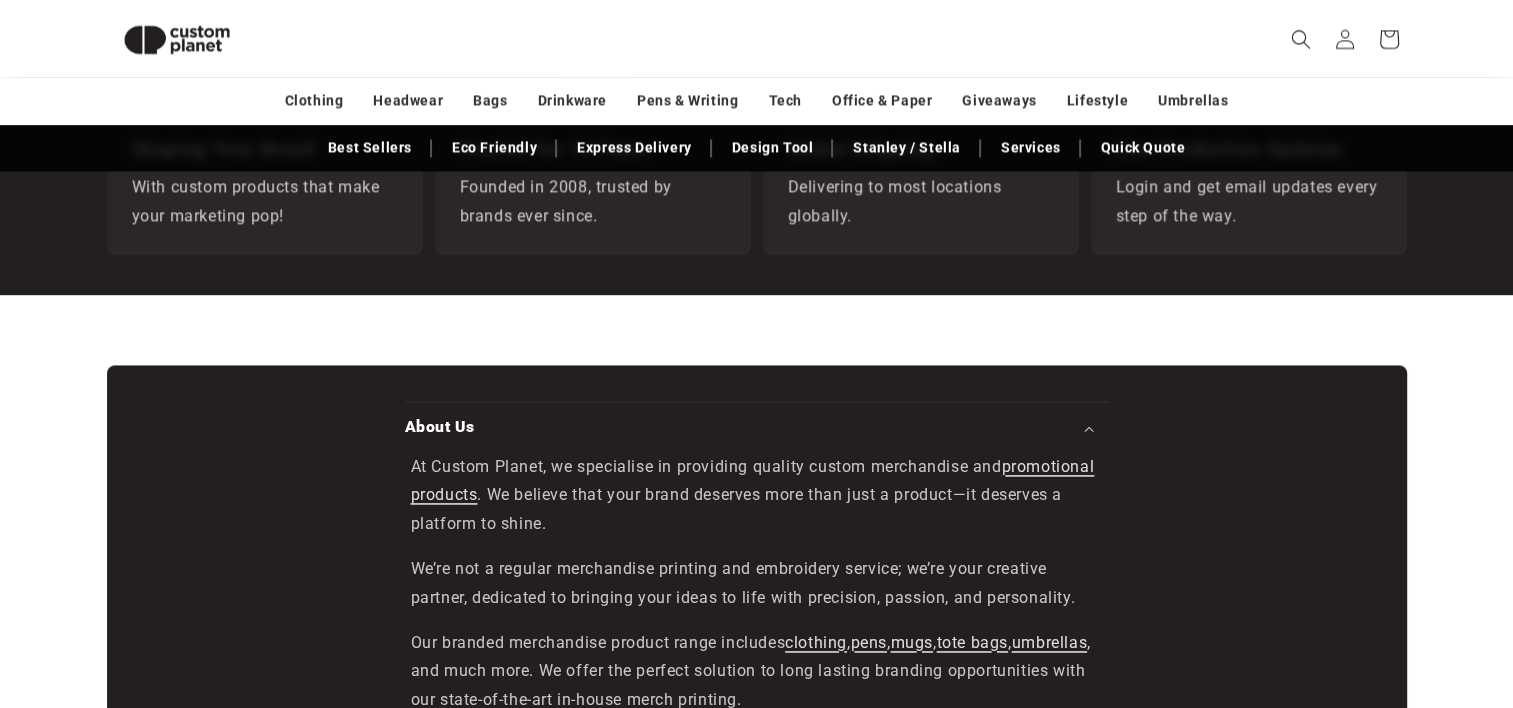 scroll, scrollTop: 2859, scrollLeft: 0, axis: vertical 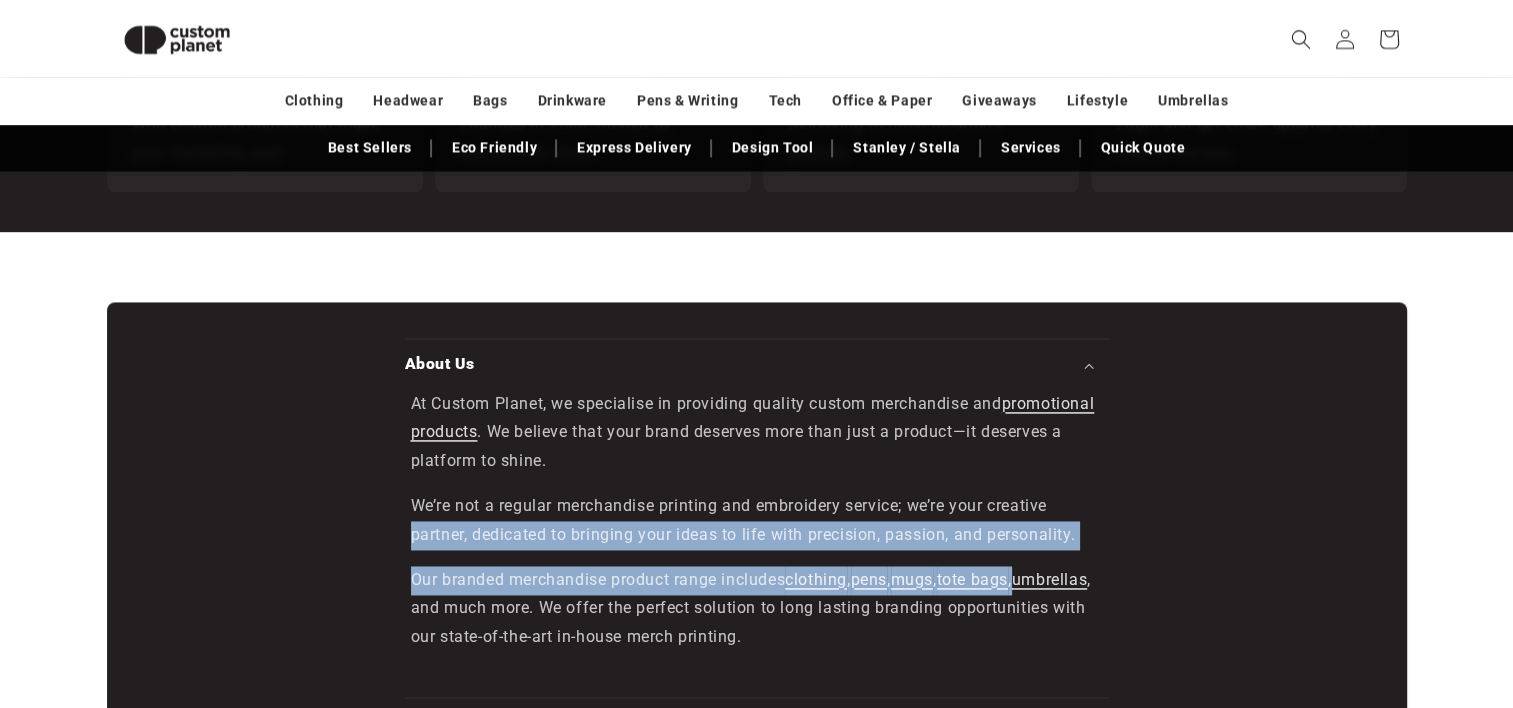 drag, startPoint x: 1507, startPoint y: 488, endPoint x: 1513, endPoint y: 559, distance: 71.25307 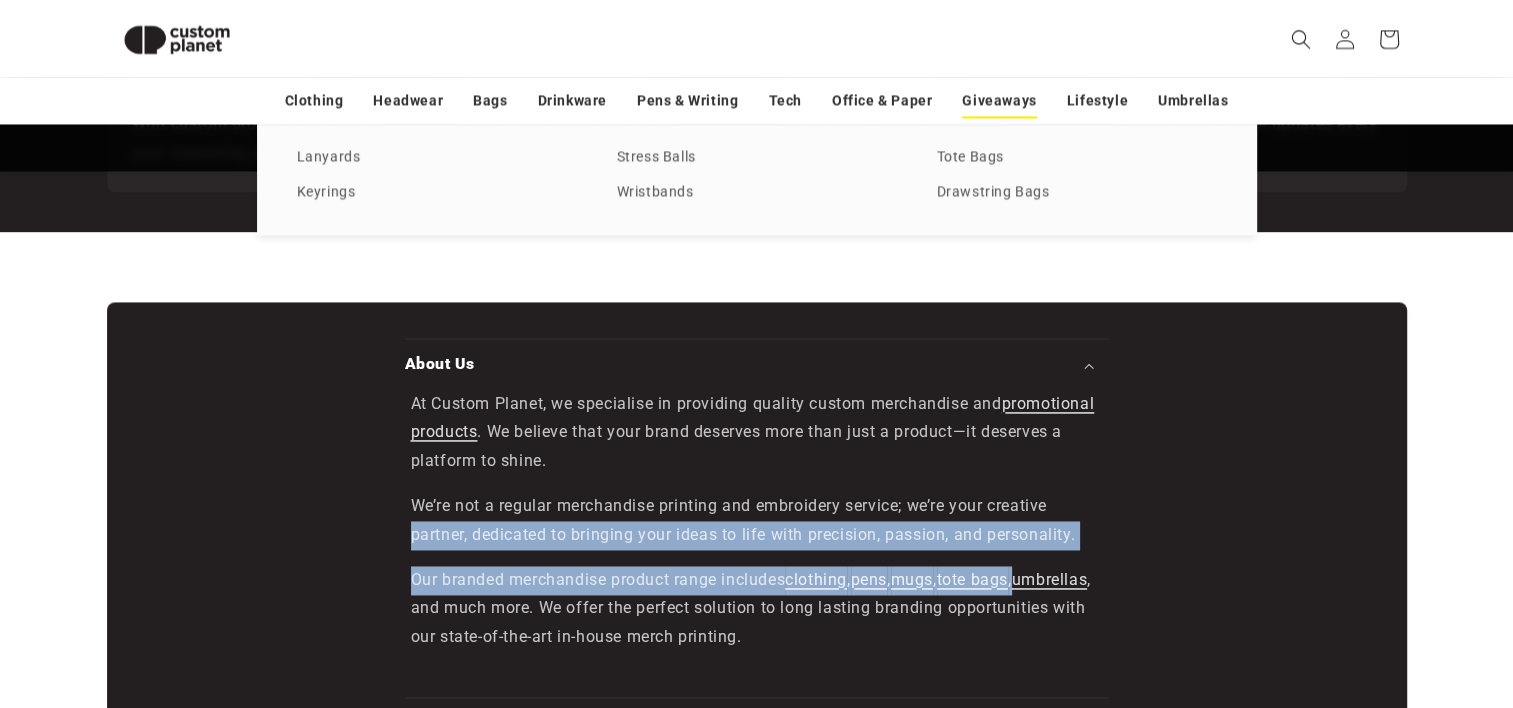 scroll, scrollTop: 0, scrollLeft: 1512, axis: horizontal 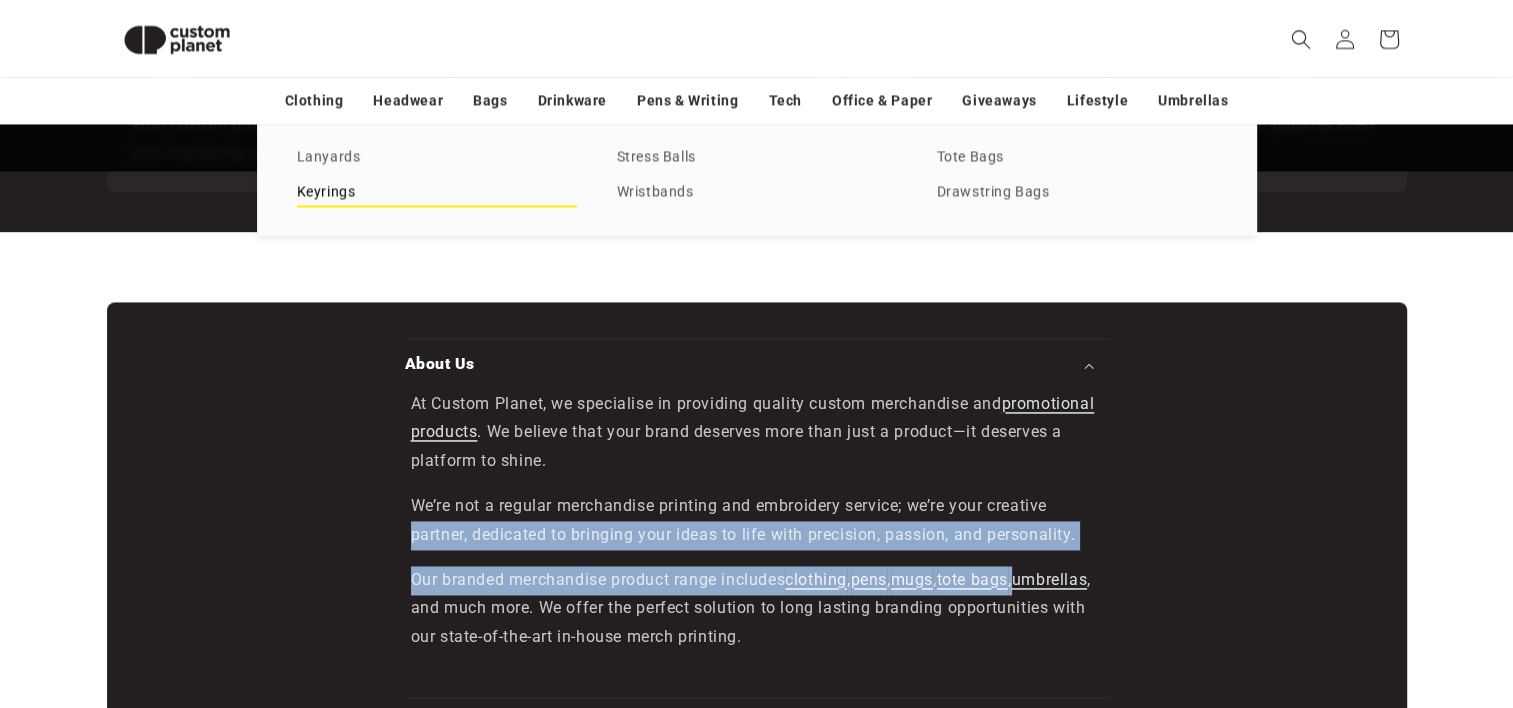 click on "Keyrings" at bounding box center [437, 192] 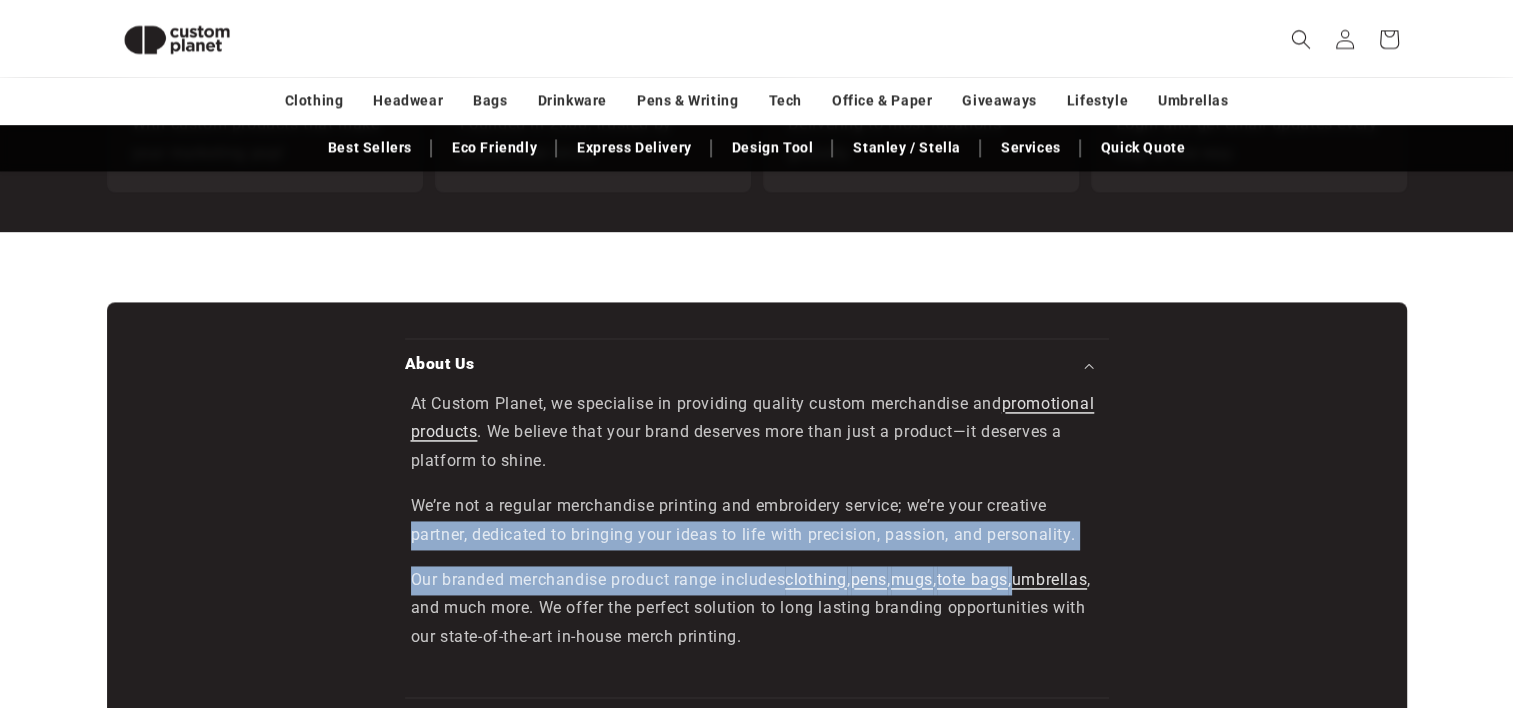 scroll, scrollTop: 0, scrollLeft: 2937, axis: horizontal 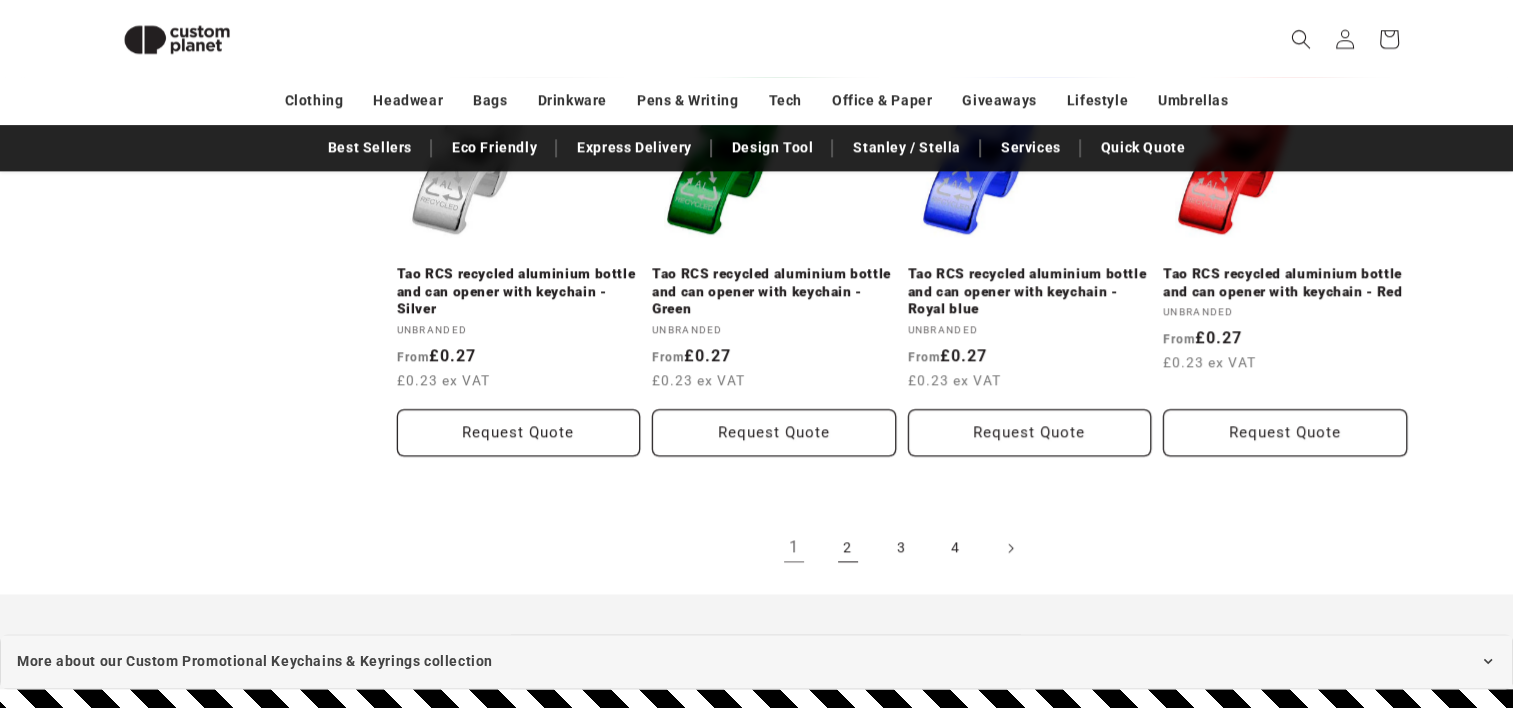 click on "2" at bounding box center (848, 548) 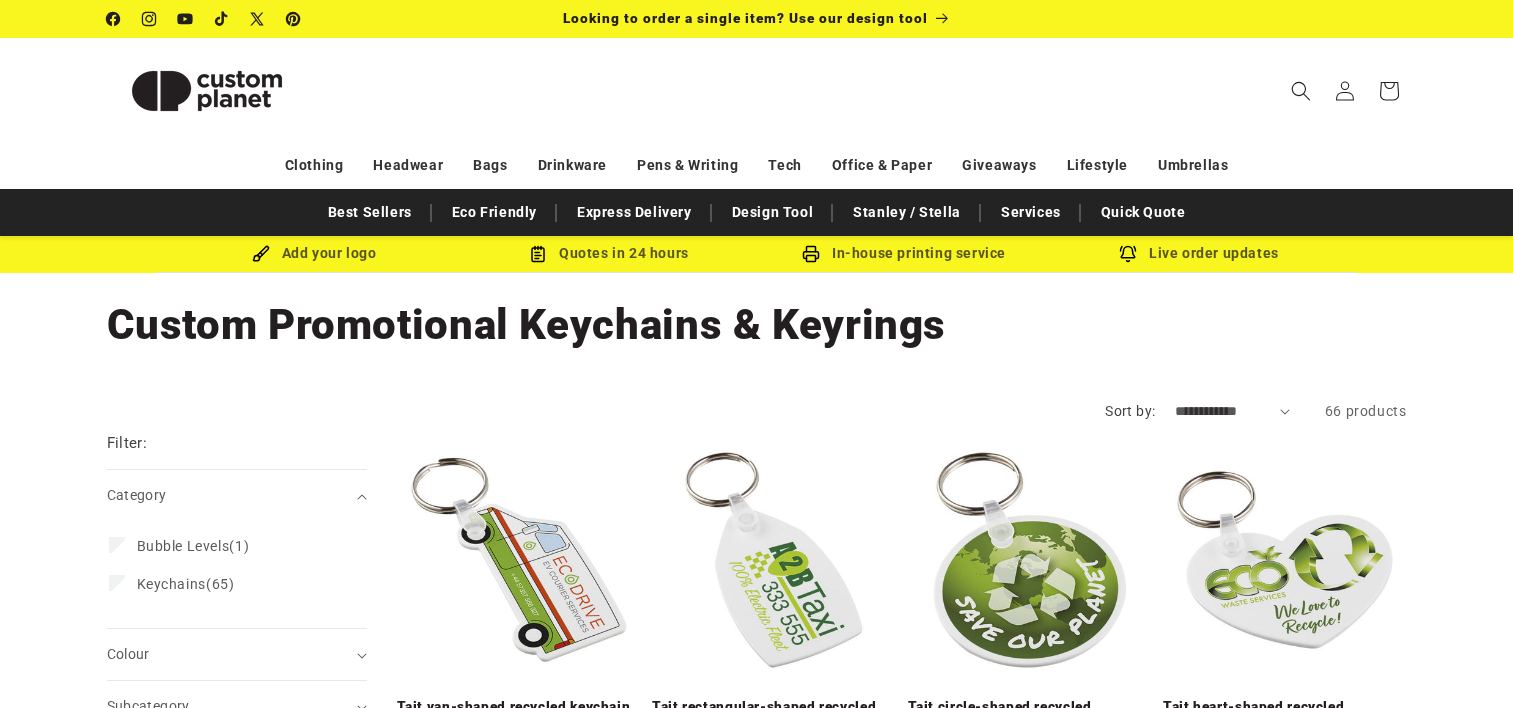 scroll, scrollTop: 0, scrollLeft: 0, axis: both 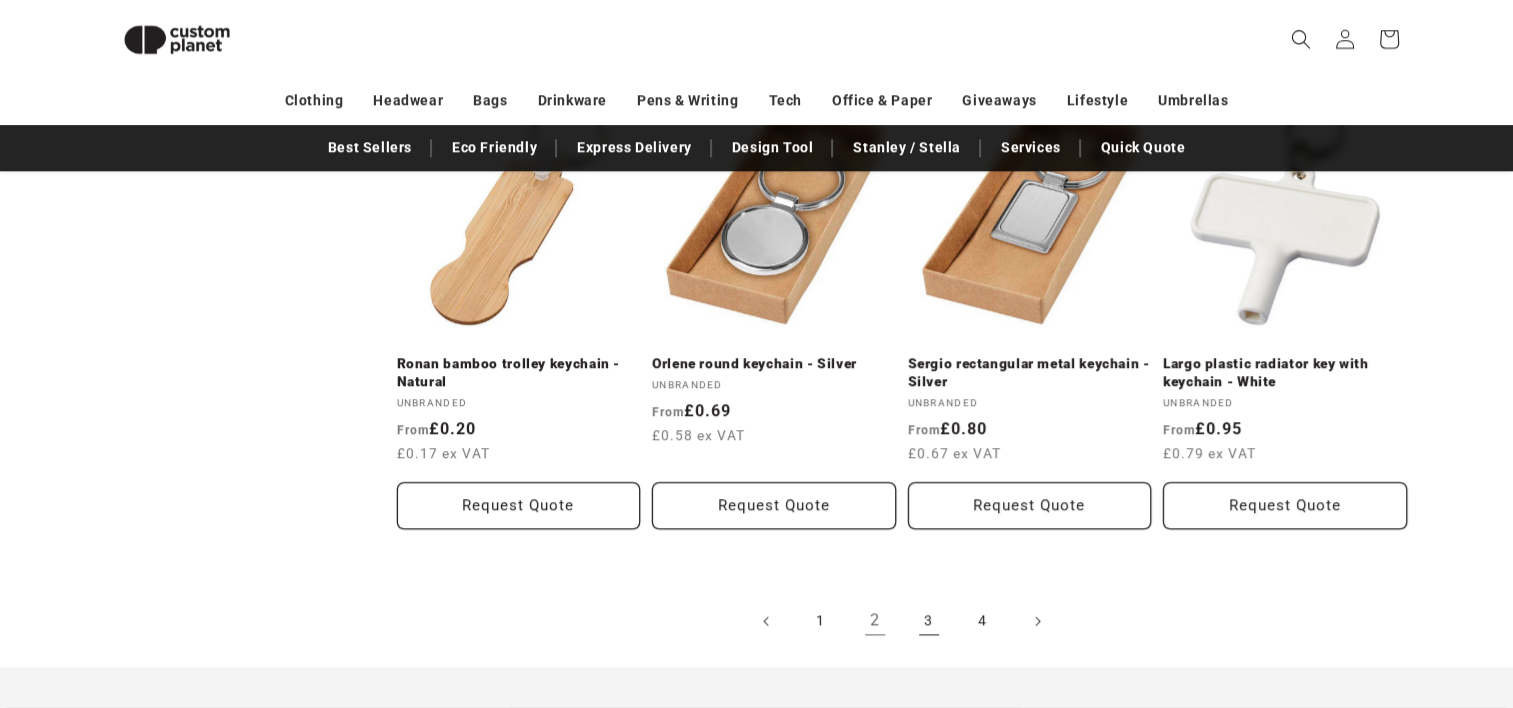 click on "3" at bounding box center [929, 621] 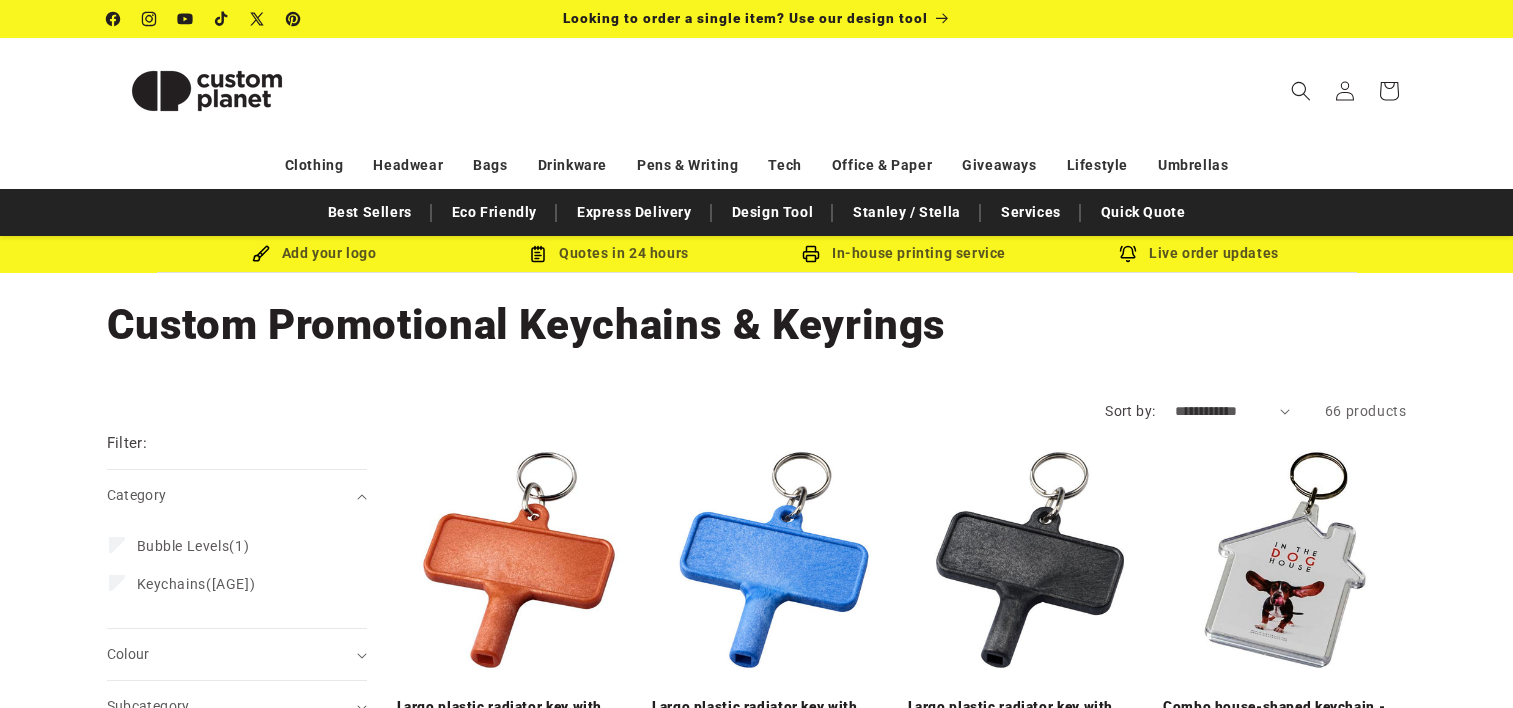scroll, scrollTop: 0, scrollLeft: 0, axis: both 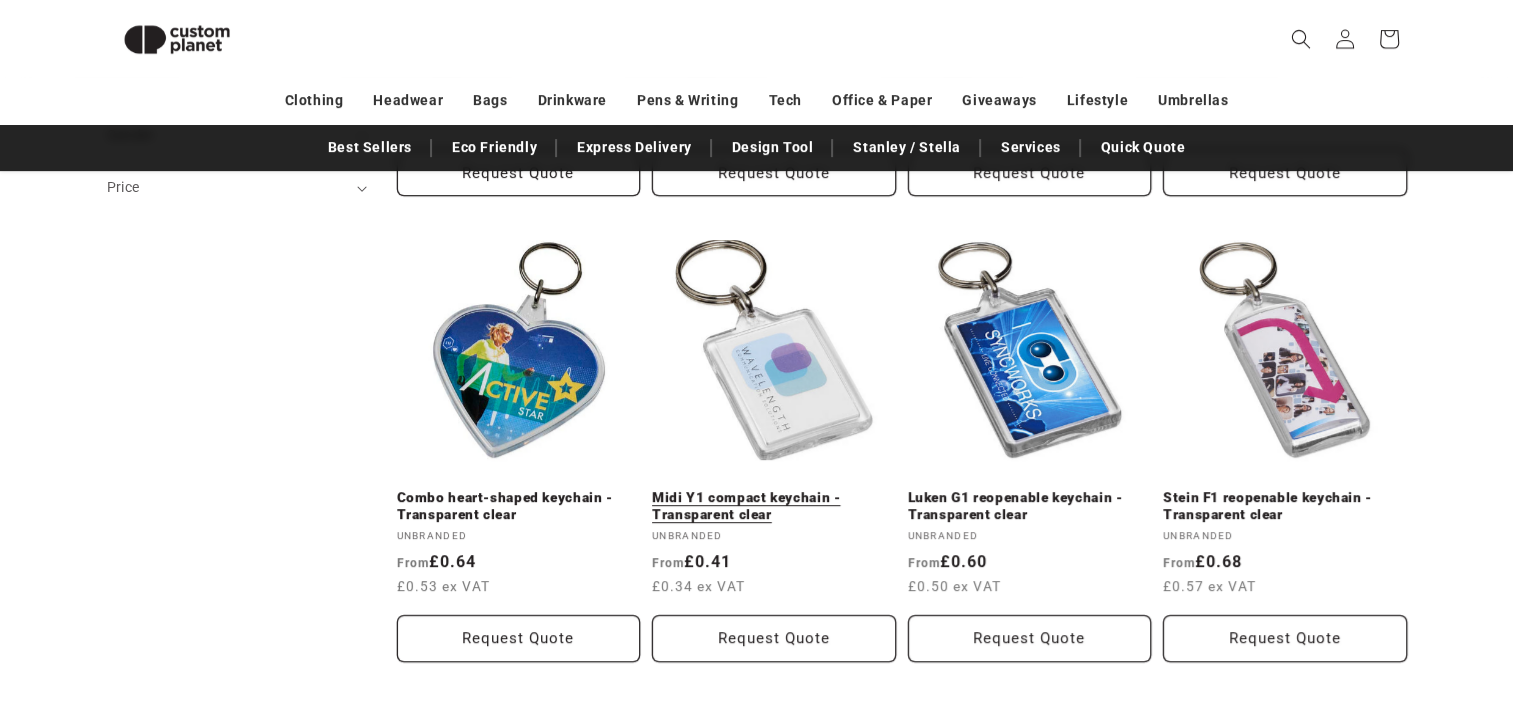 click on "Midi Y1 compact keychain - Transparent clear" at bounding box center [774, 506] 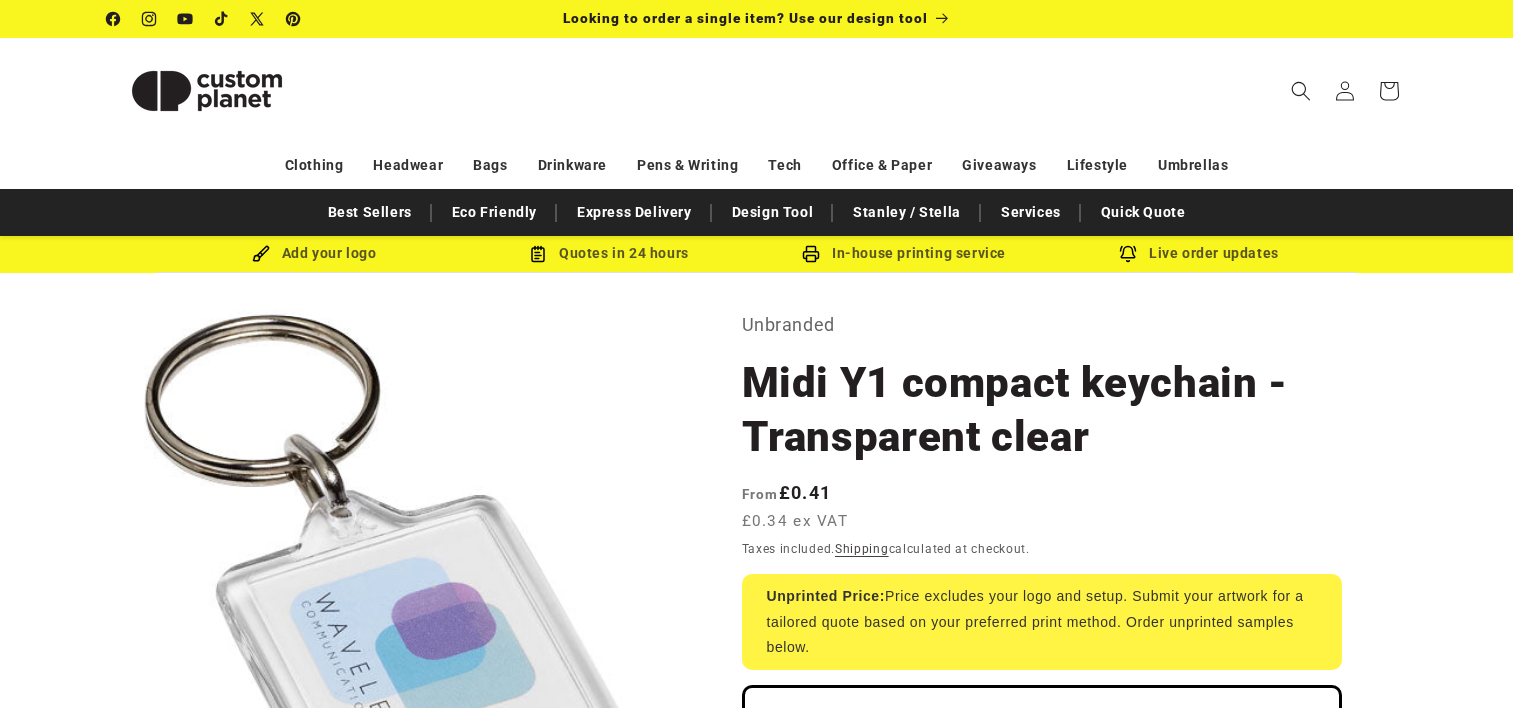 scroll, scrollTop: 0, scrollLeft: 0, axis: both 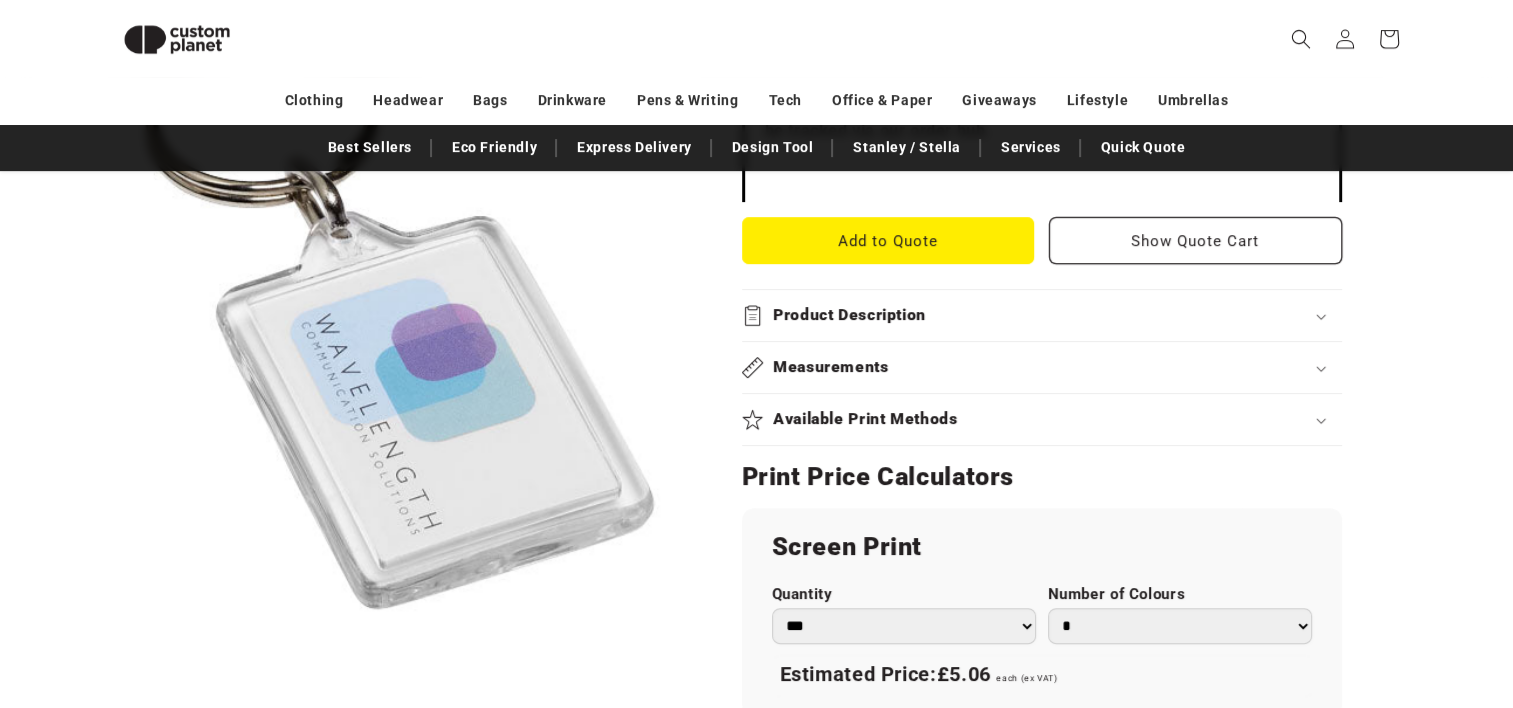 click on "Available Print Methods" at bounding box center (1042, 419) 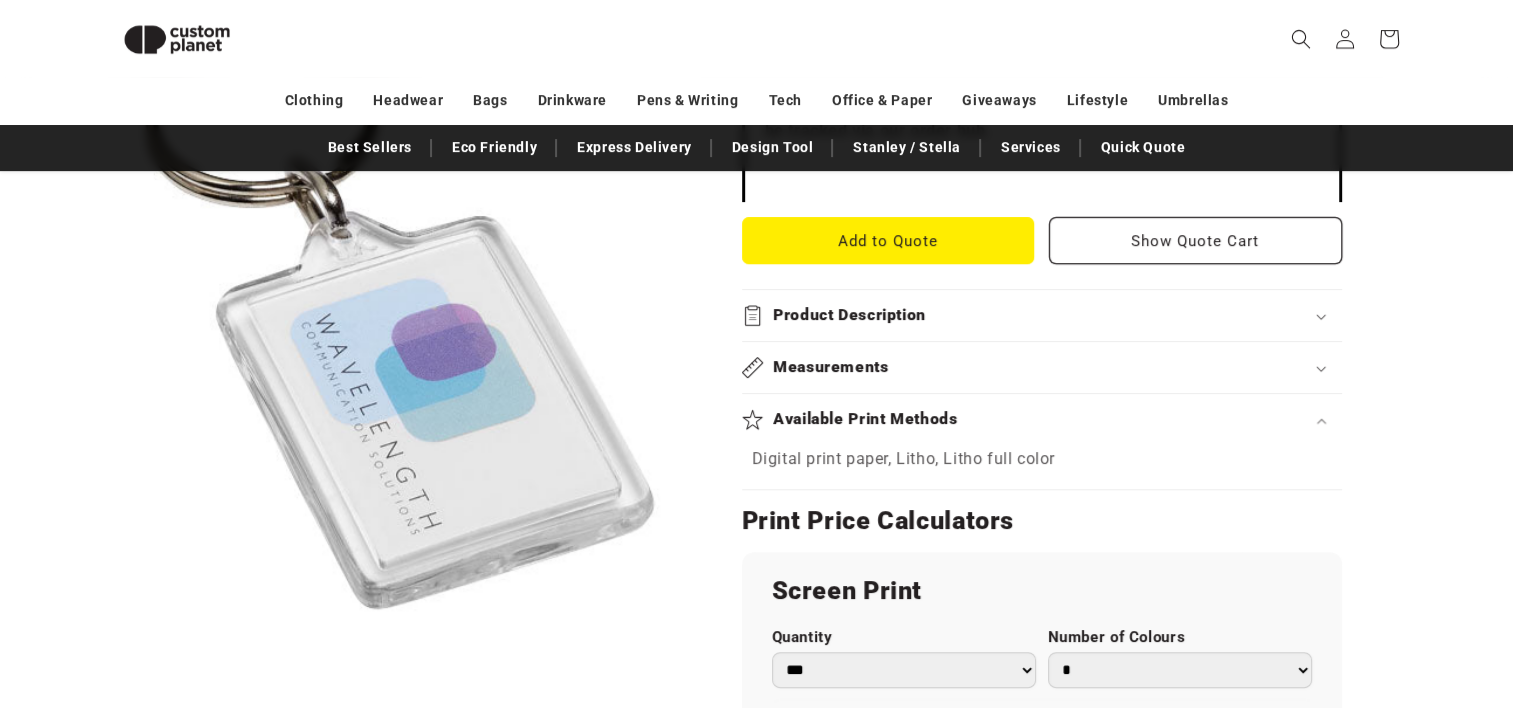 click on "Available Print Methods" at bounding box center (1042, 419) 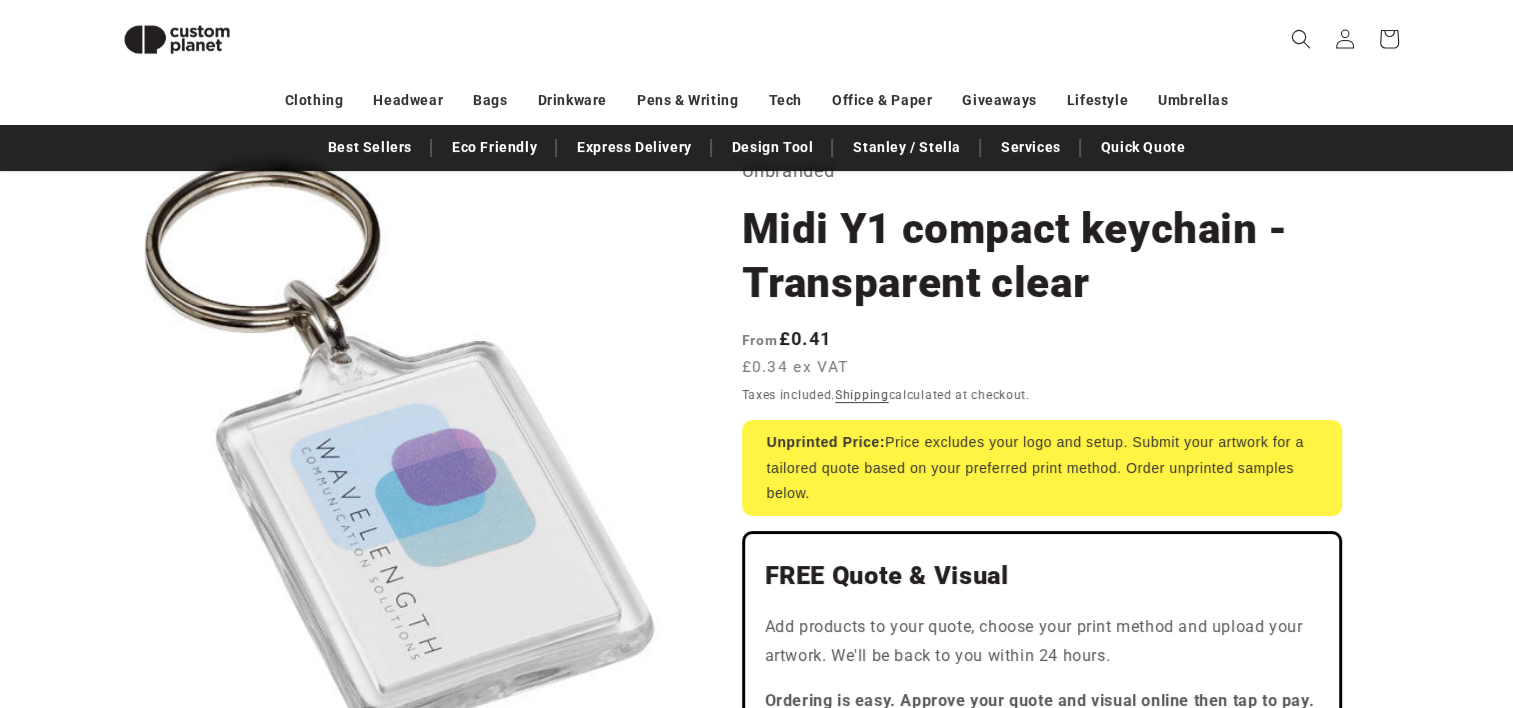 scroll, scrollTop: 118, scrollLeft: 0, axis: vertical 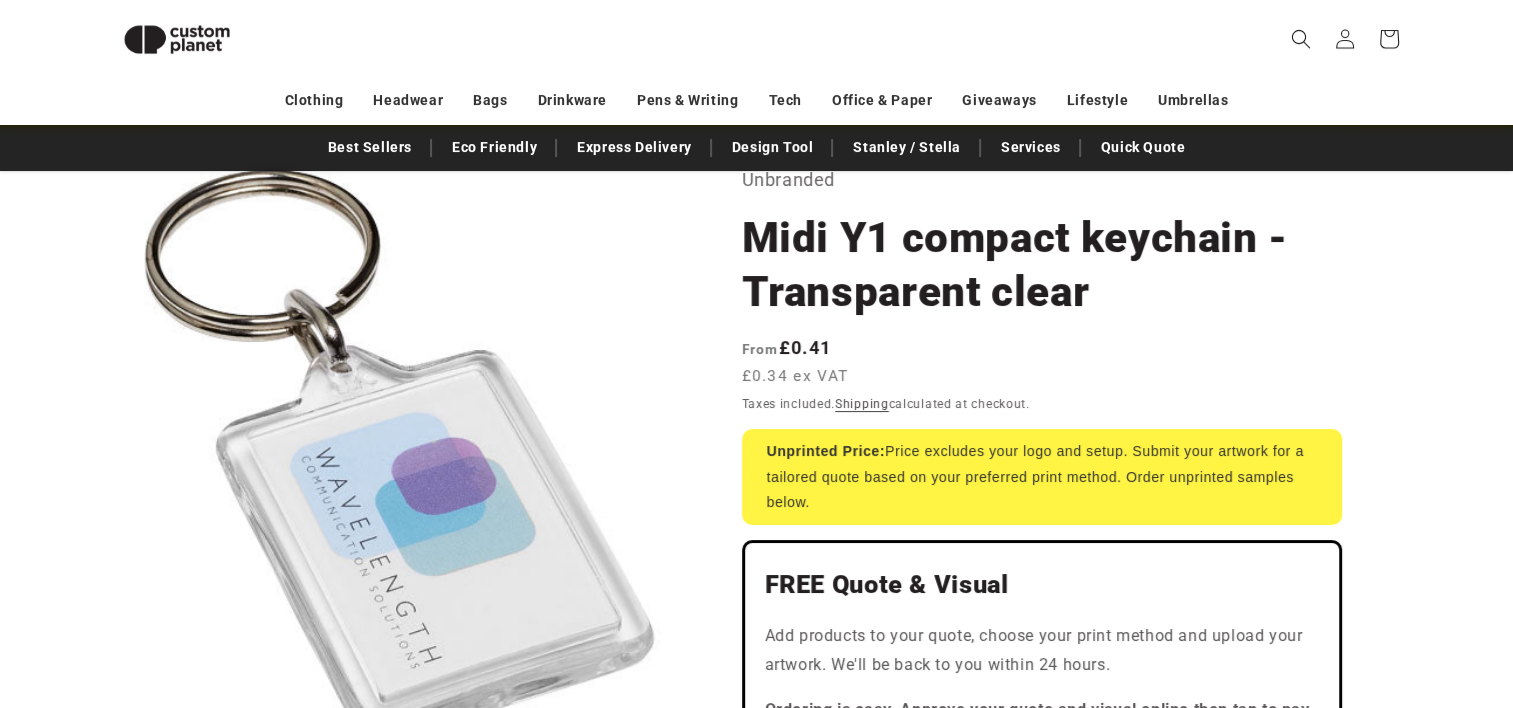 click at bounding box center [177, 39] 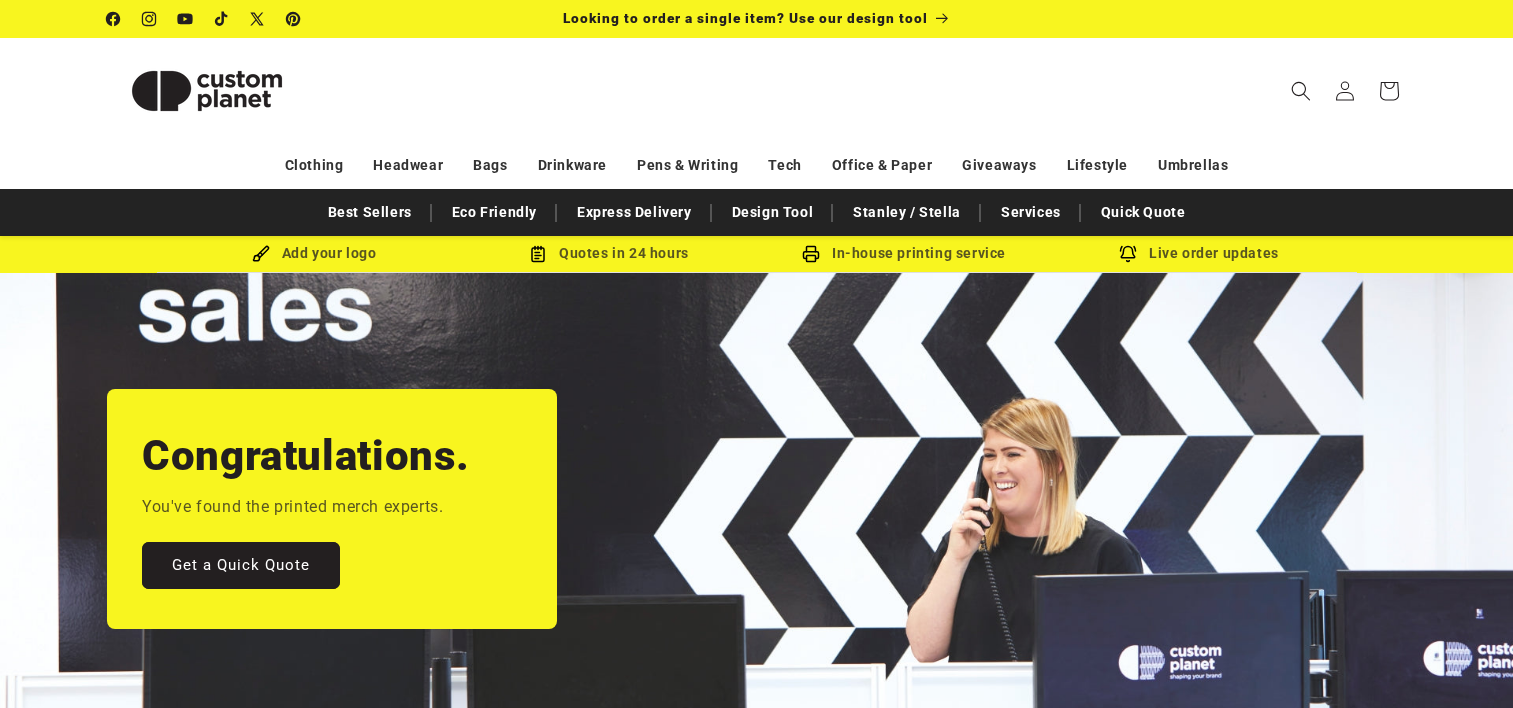 scroll, scrollTop: 0, scrollLeft: 0, axis: both 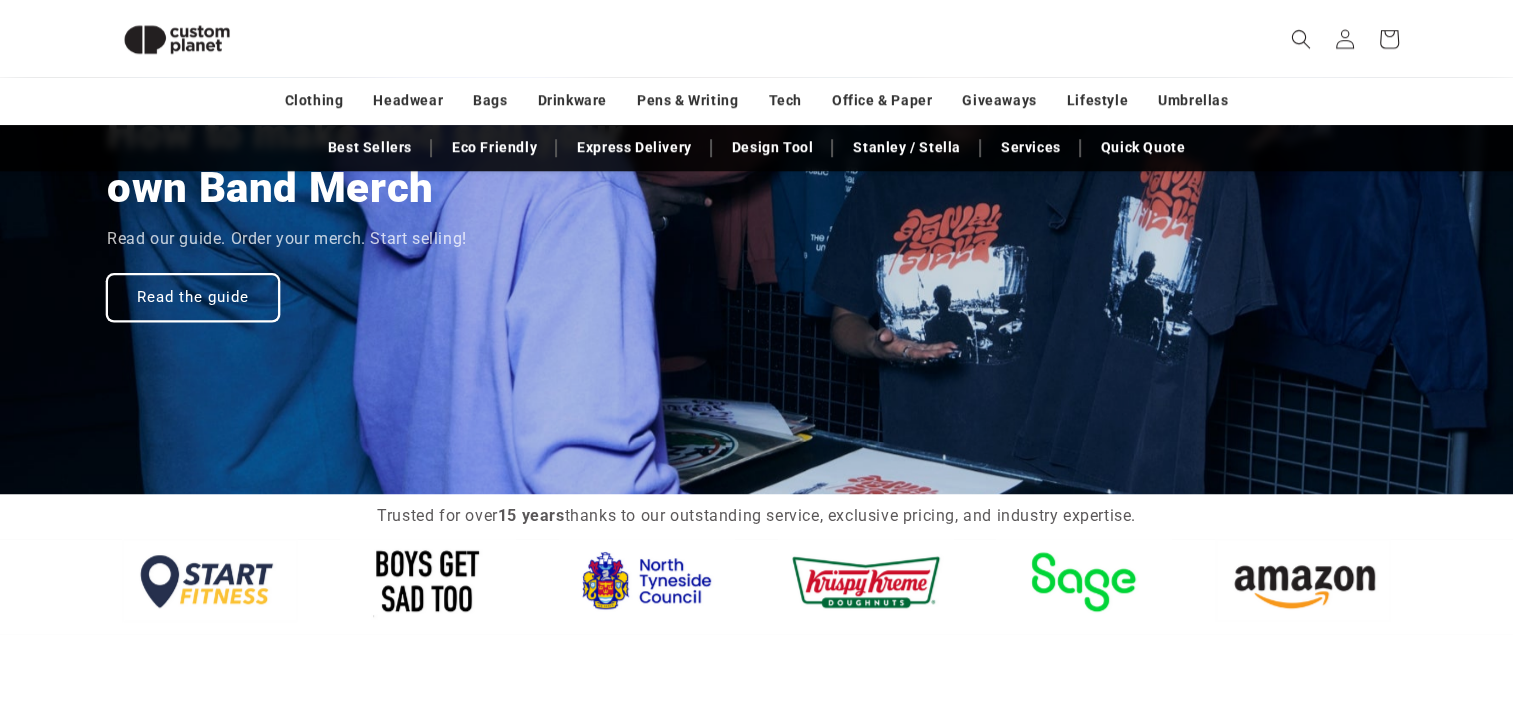 click on "Read the guide" at bounding box center (193, 297) 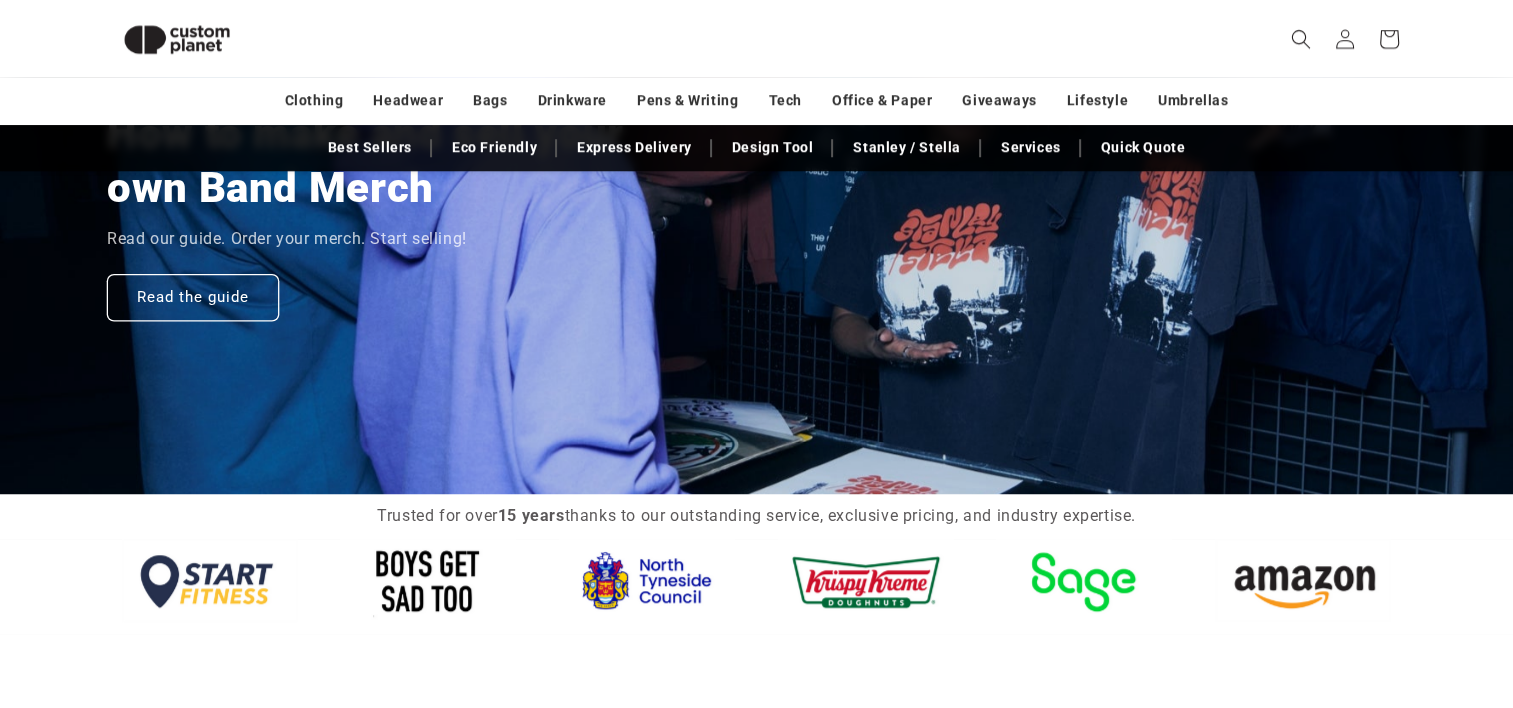scroll, scrollTop: 0, scrollLeft: 3025, axis: horizontal 